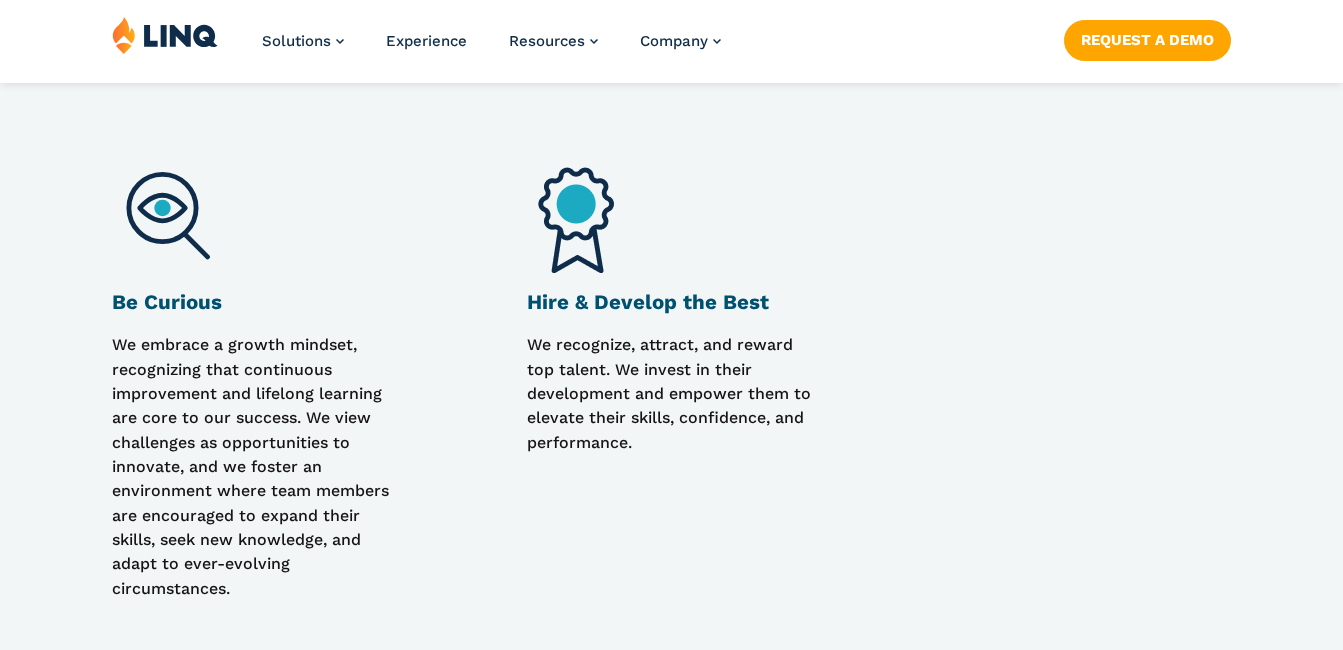 scroll, scrollTop: 3120, scrollLeft: 0, axis: vertical 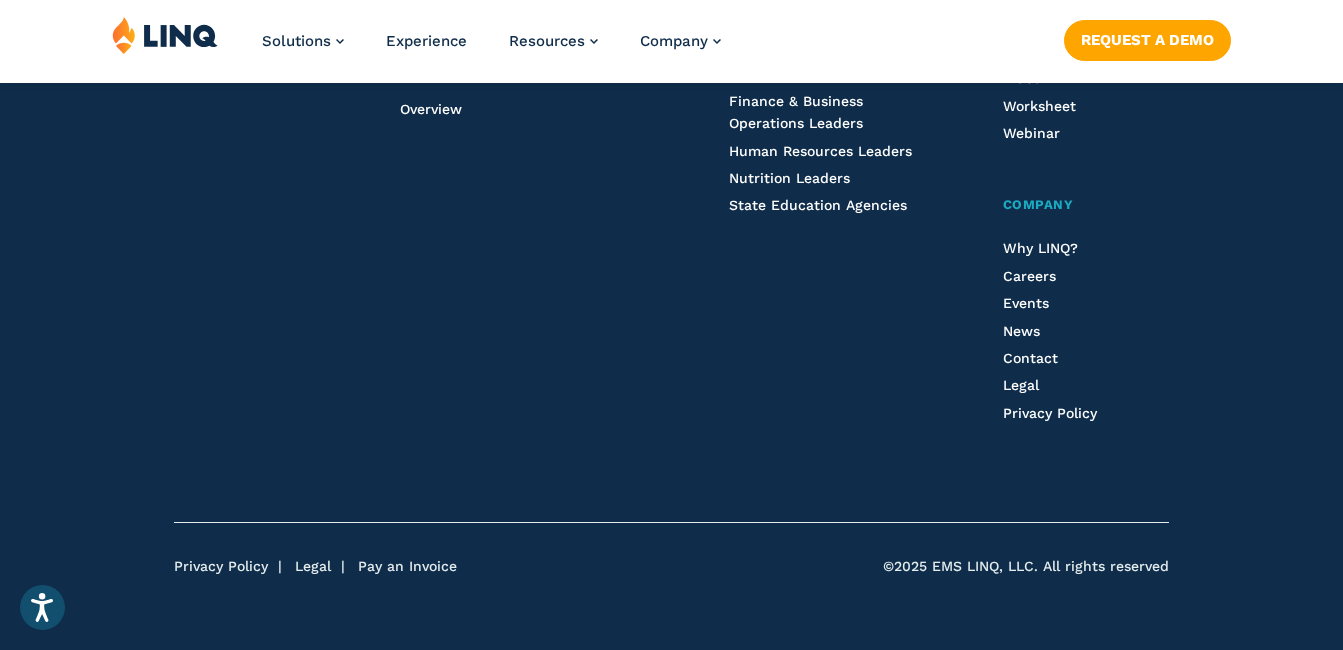 click on "©2025 EMS LINQ, LLC. All rights reserved" at bounding box center (1026, 567) 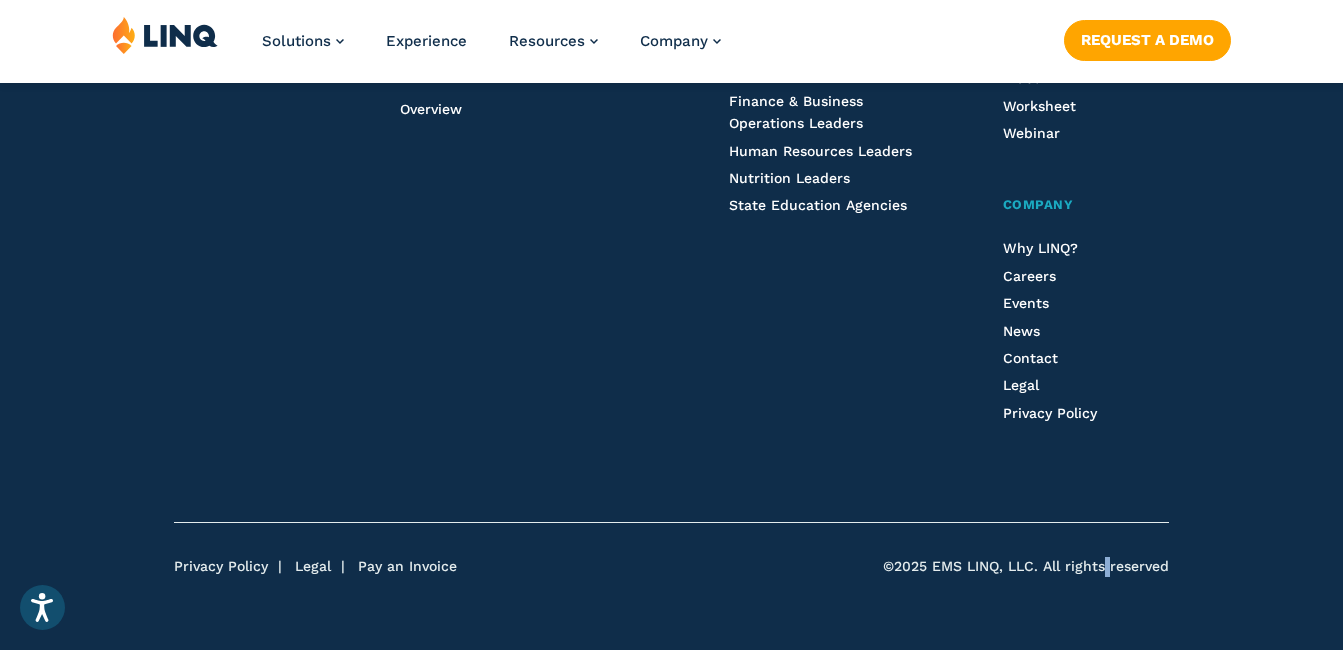 click on "©2025 EMS LINQ, LLC. All rights reserved" at bounding box center [1026, 567] 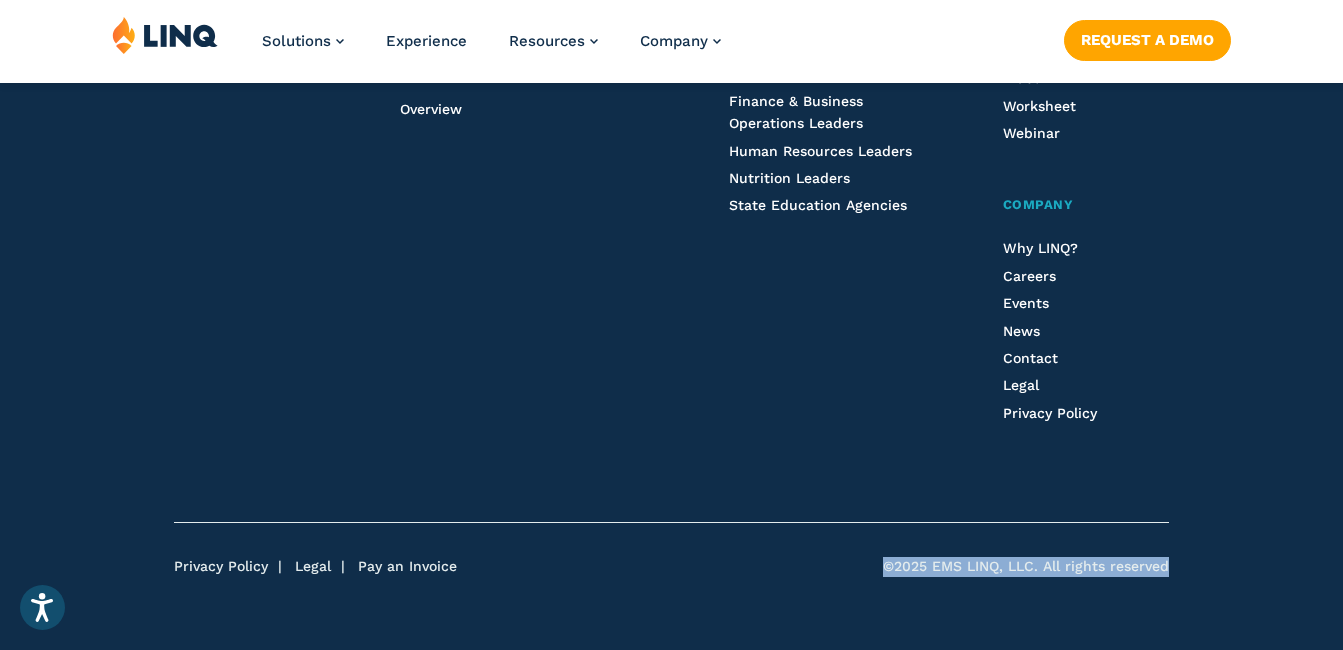 click on "©2025 EMS LINQ, LLC. All rights reserved" at bounding box center [1026, 567] 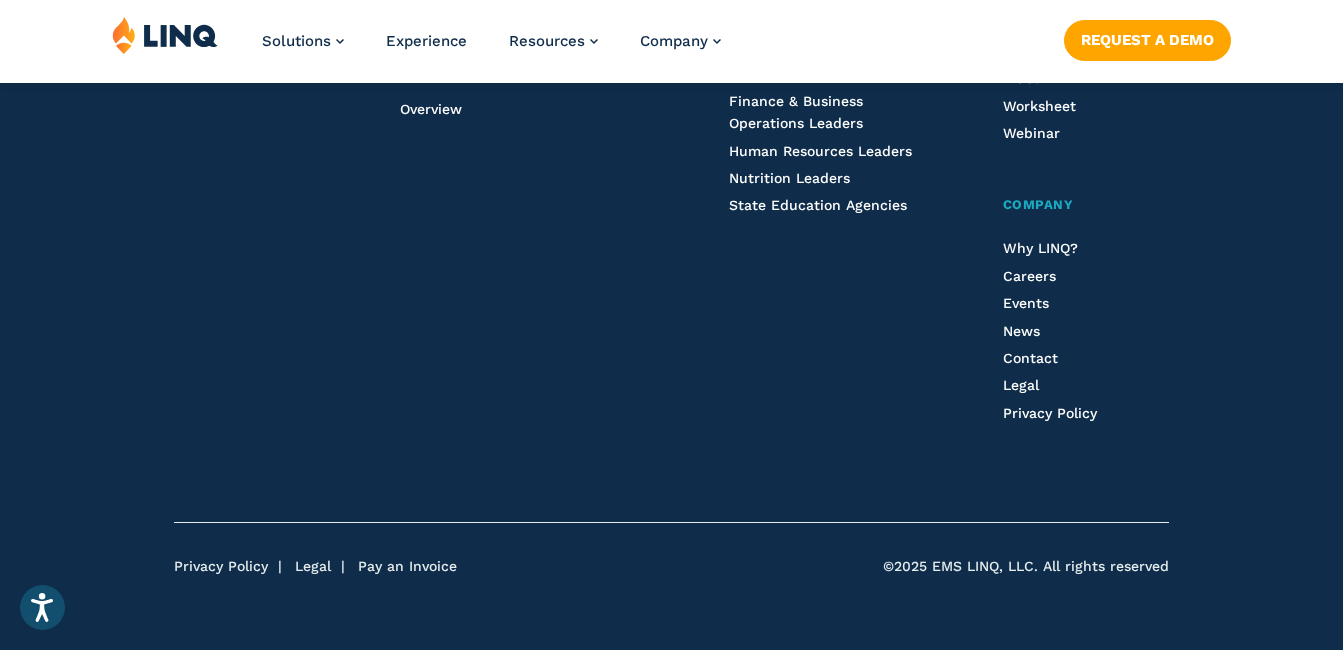 click on "LINQ ERP Finance & Accounting
HR & Payroll
Purchasing
Warehouse Management (WHS)
Reporting & Compliance
Solutions For... Superintendents
Technology Directors
Finance & Business Operations Leaders
Human Resources Leaders
Nutrition Leaders
State Education Agencies" at bounding box center (829, 109) 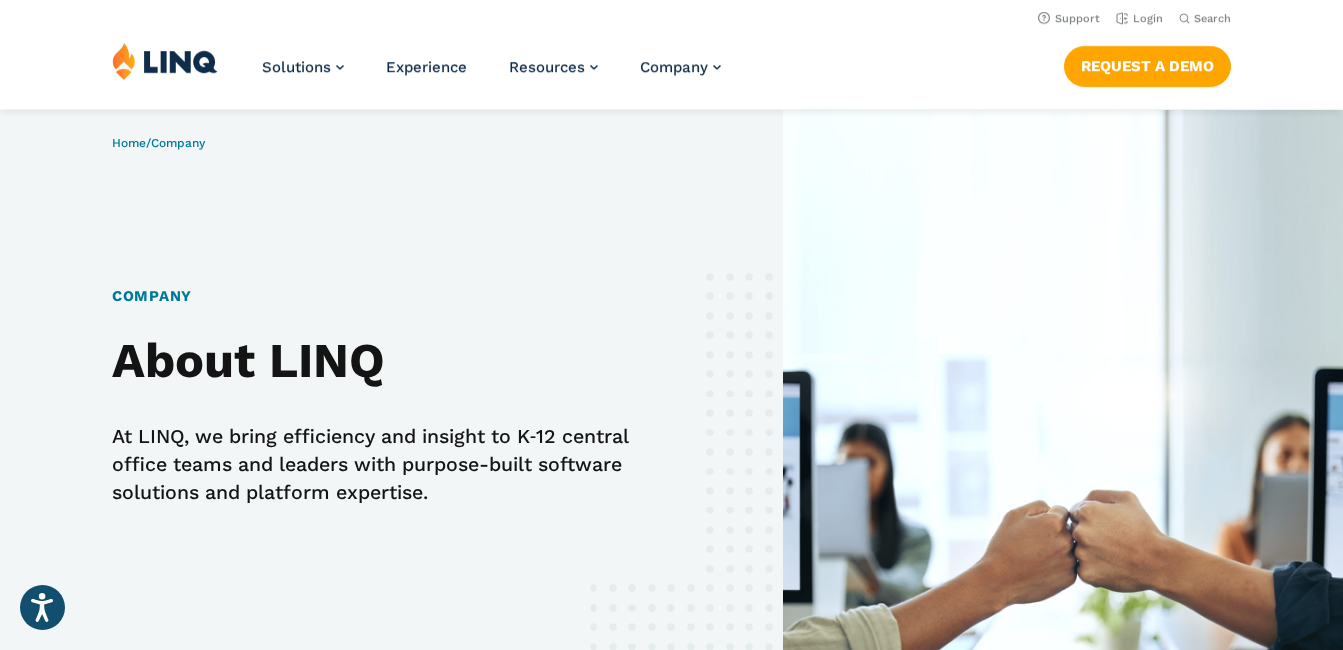 scroll, scrollTop: 6792, scrollLeft: 0, axis: vertical 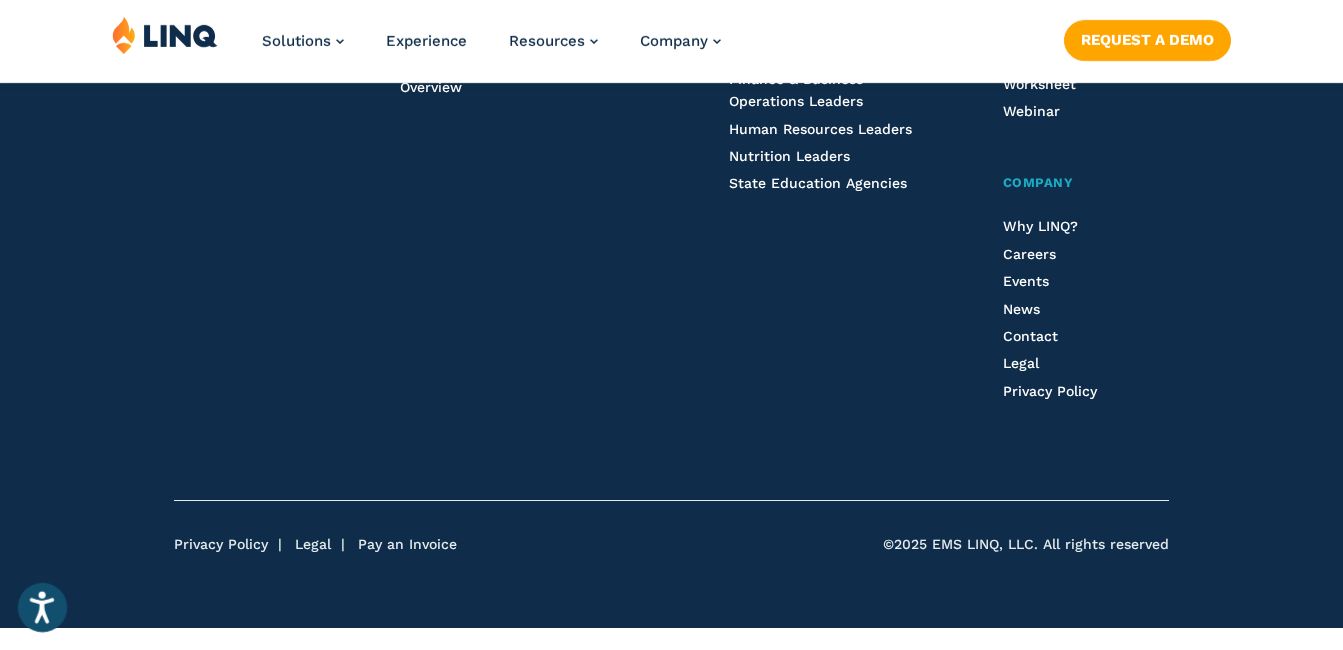 click 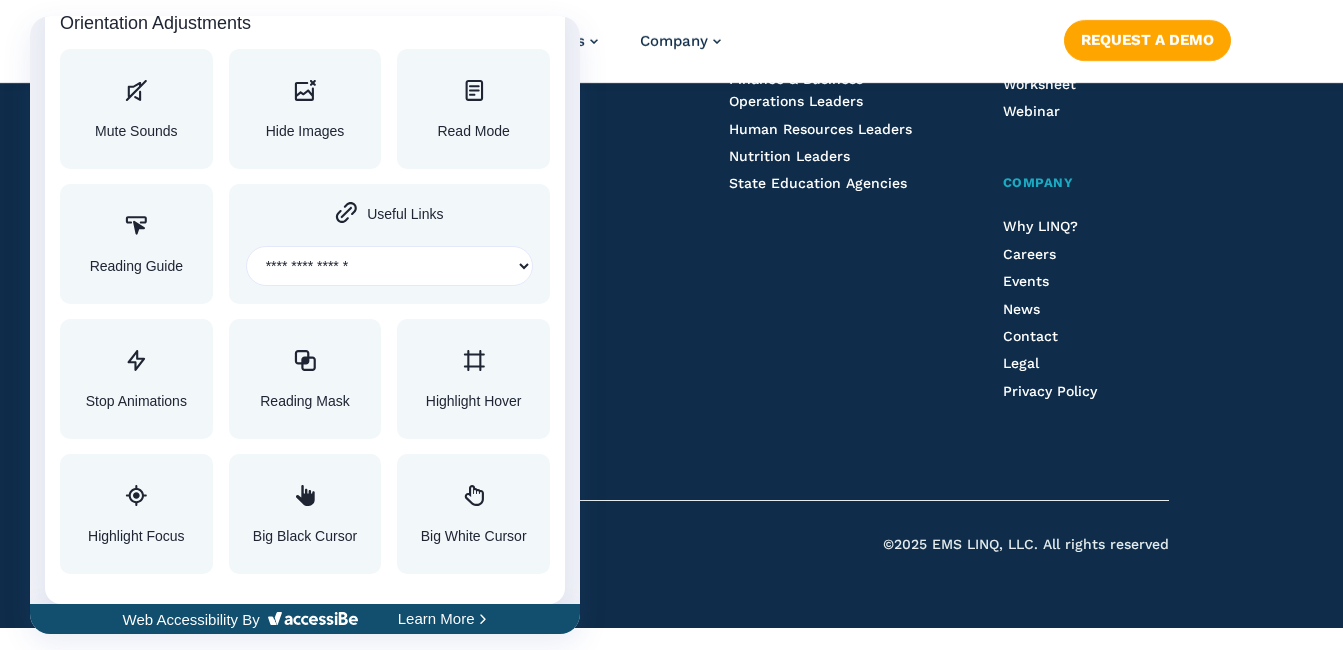 scroll, scrollTop: 0, scrollLeft: 0, axis: both 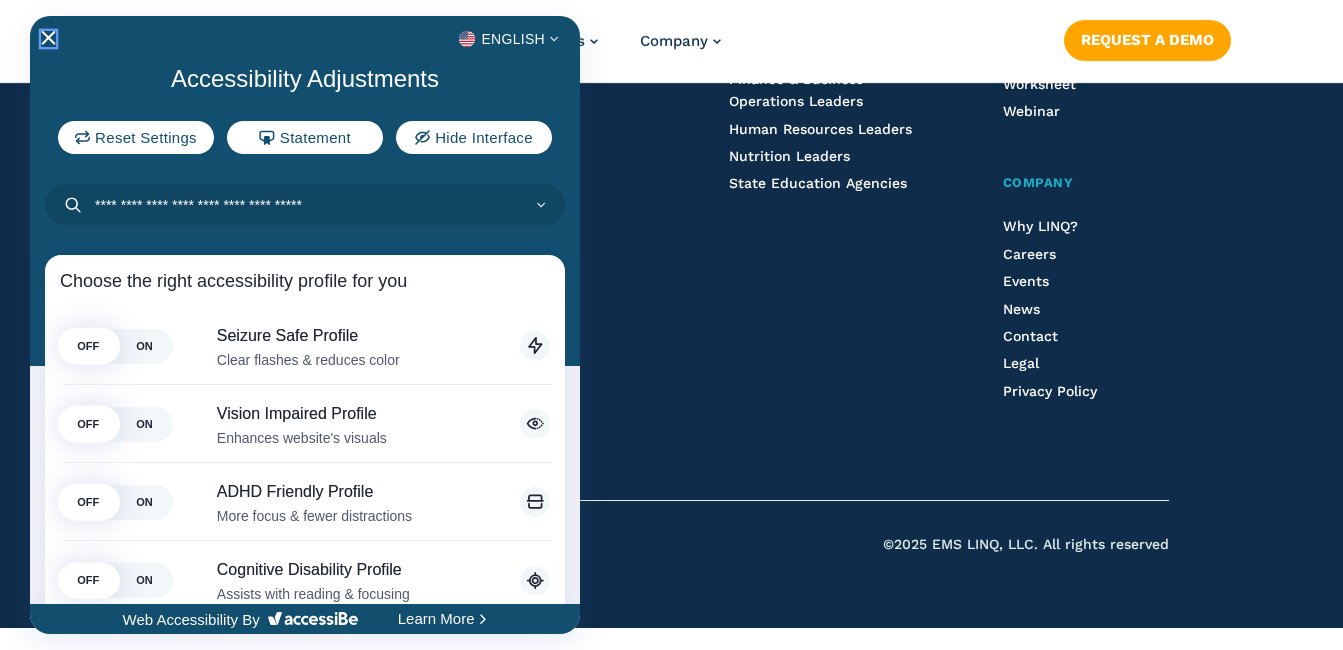 click 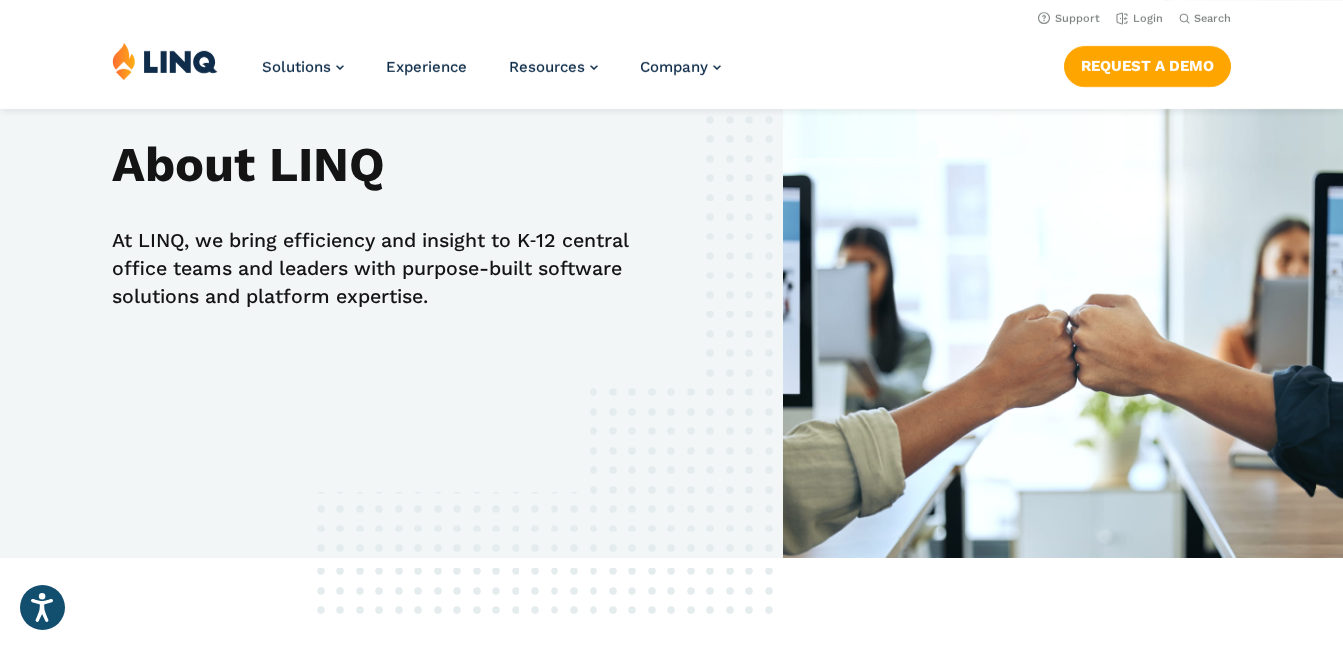 scroll, scrollTop: 0, scrollLeft: 0, axis: both 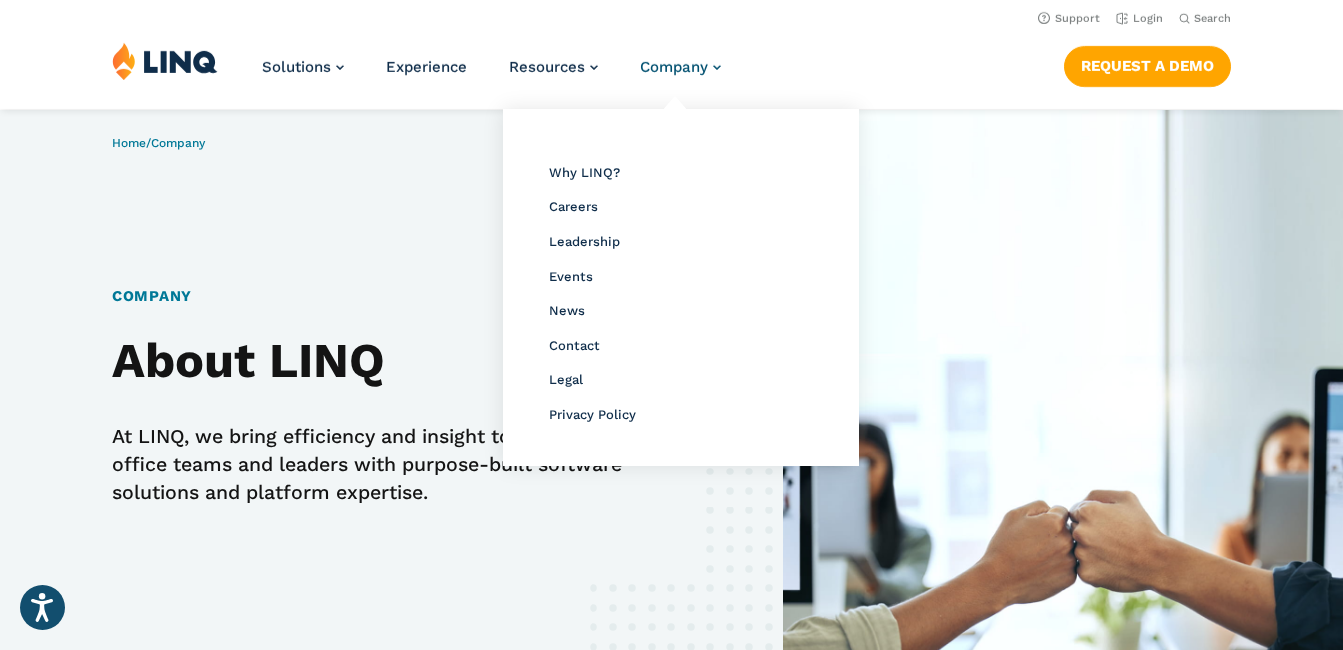 click on "Company" at bounding box center (674, 67) 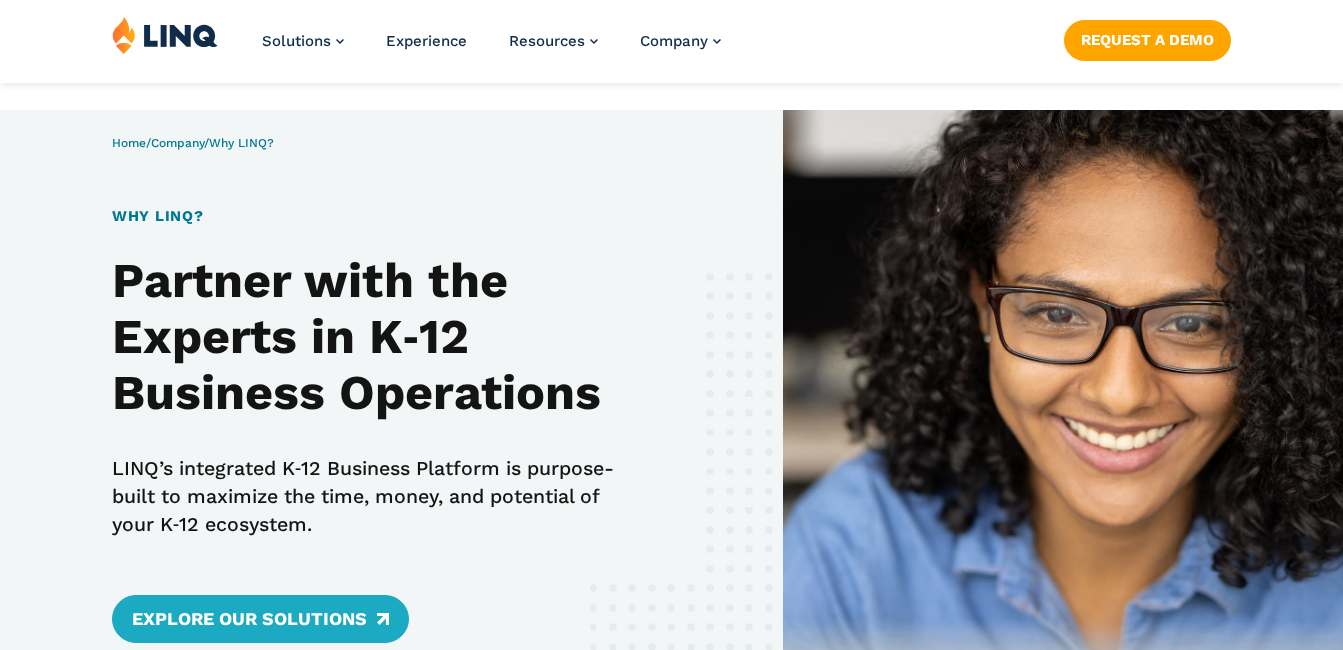 scroll, scrollTop: 800, scrollLeft: 0, axis: vertical 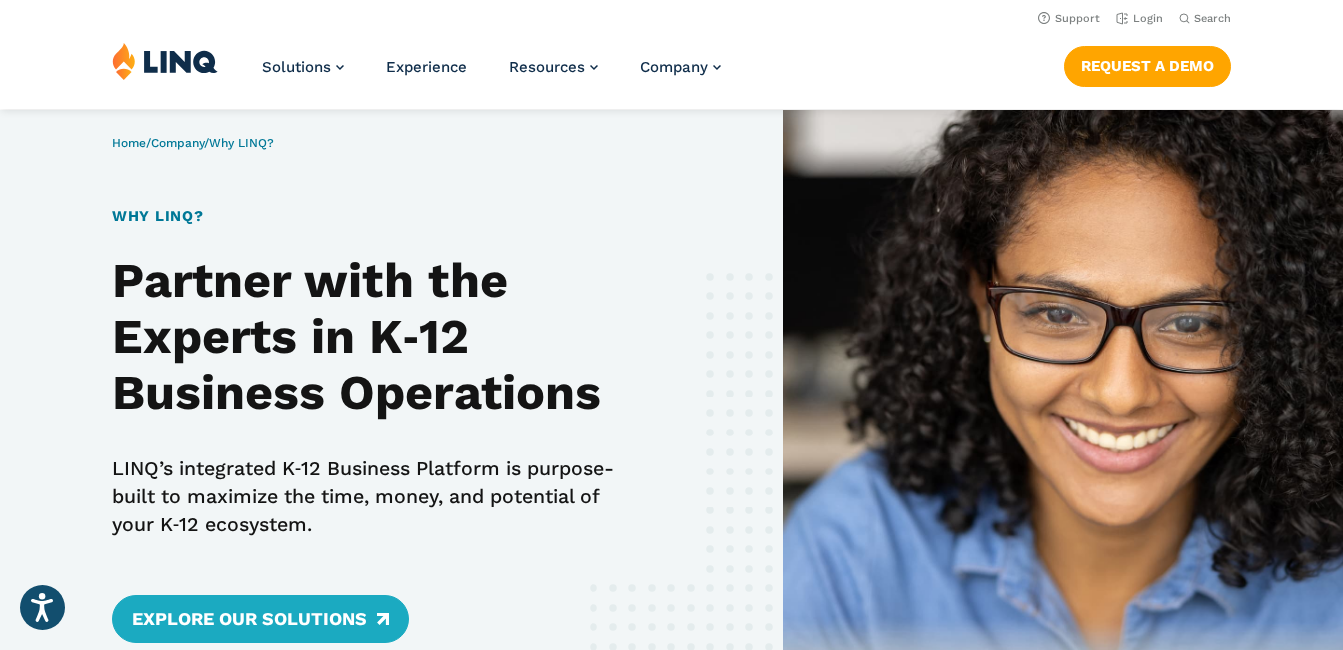 click at bounding box center (165, 61) 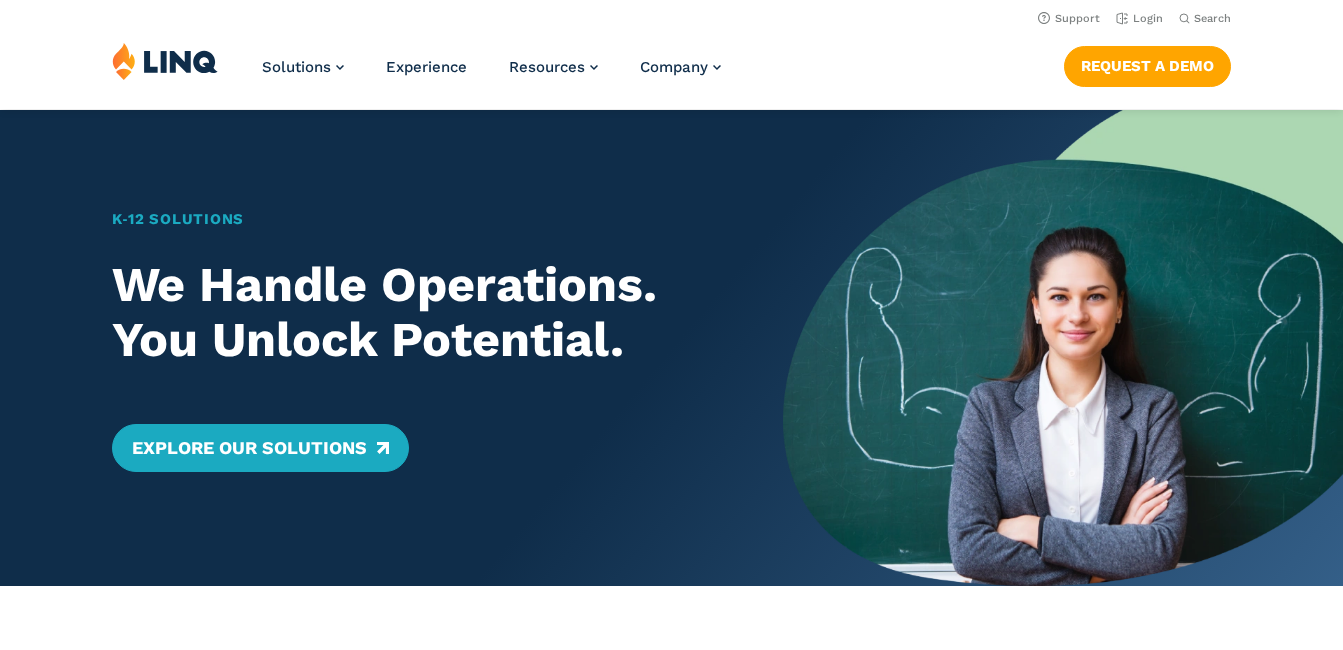 scroll, scrollTop: 7, scrollLeft: 0, axis: vertical 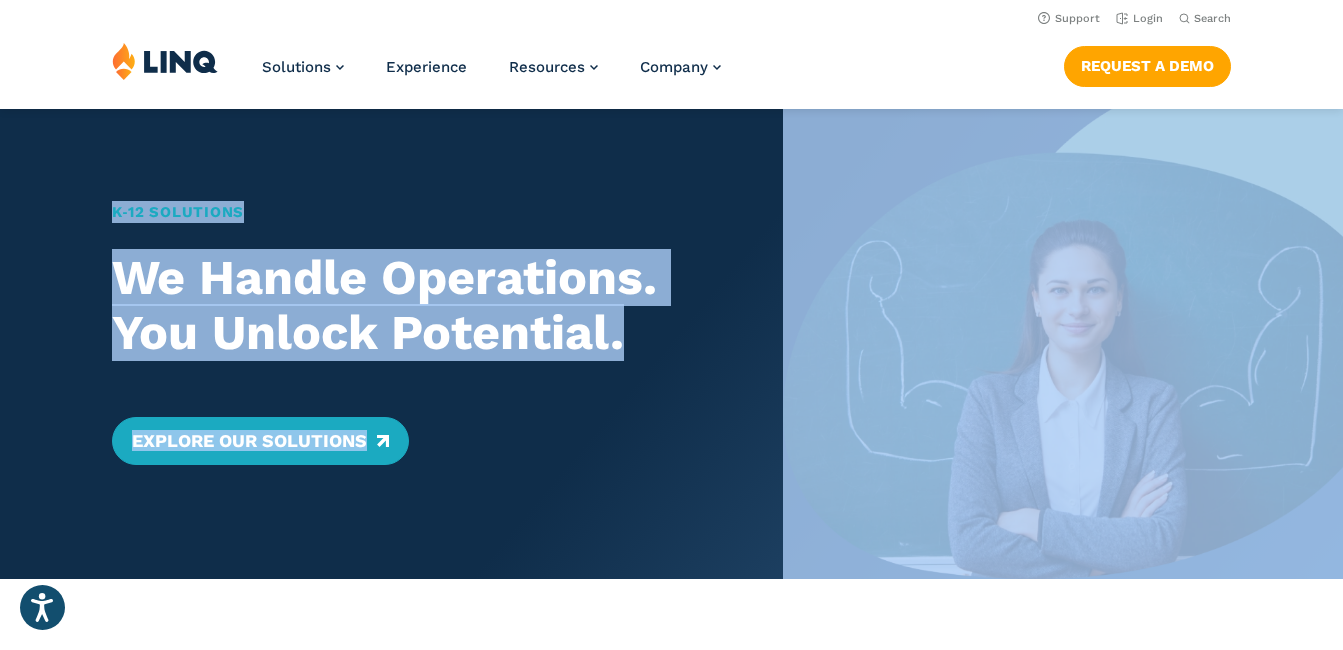 drag, startPoint x: 33, startPoint y: 155, endPoint x: 579, endPoint y: 570, distance: 685.8141 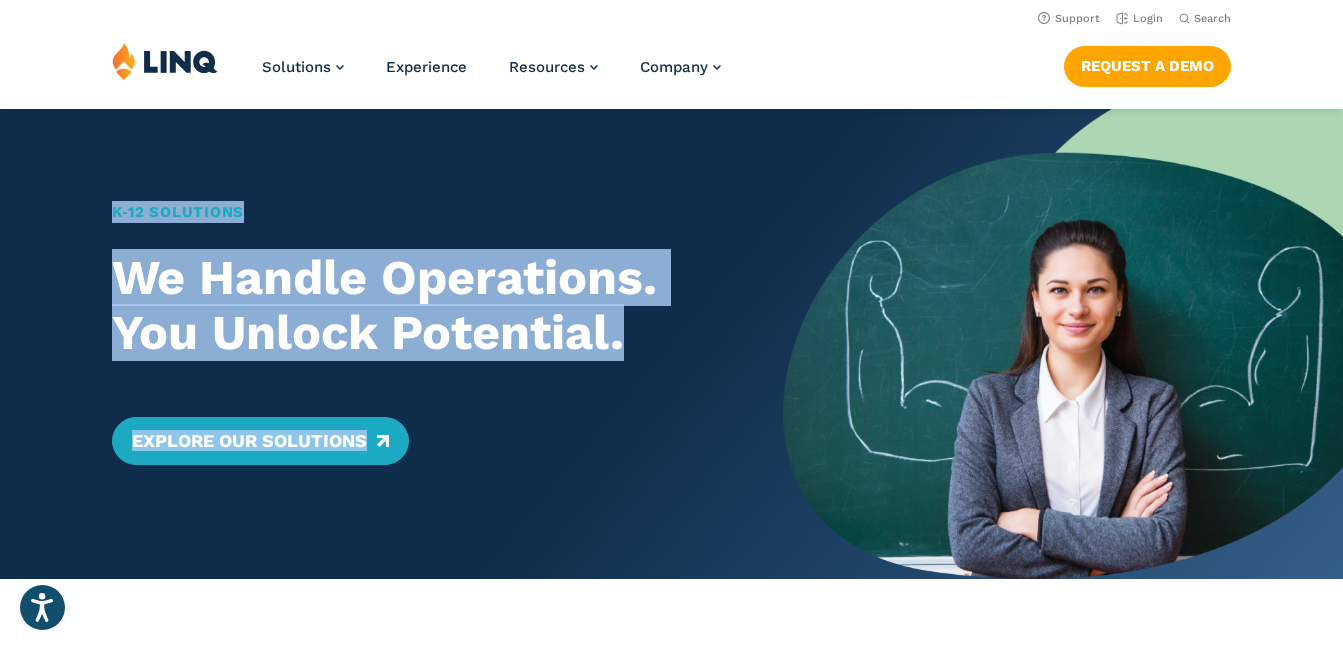 click at bounding box center (1063, 341) 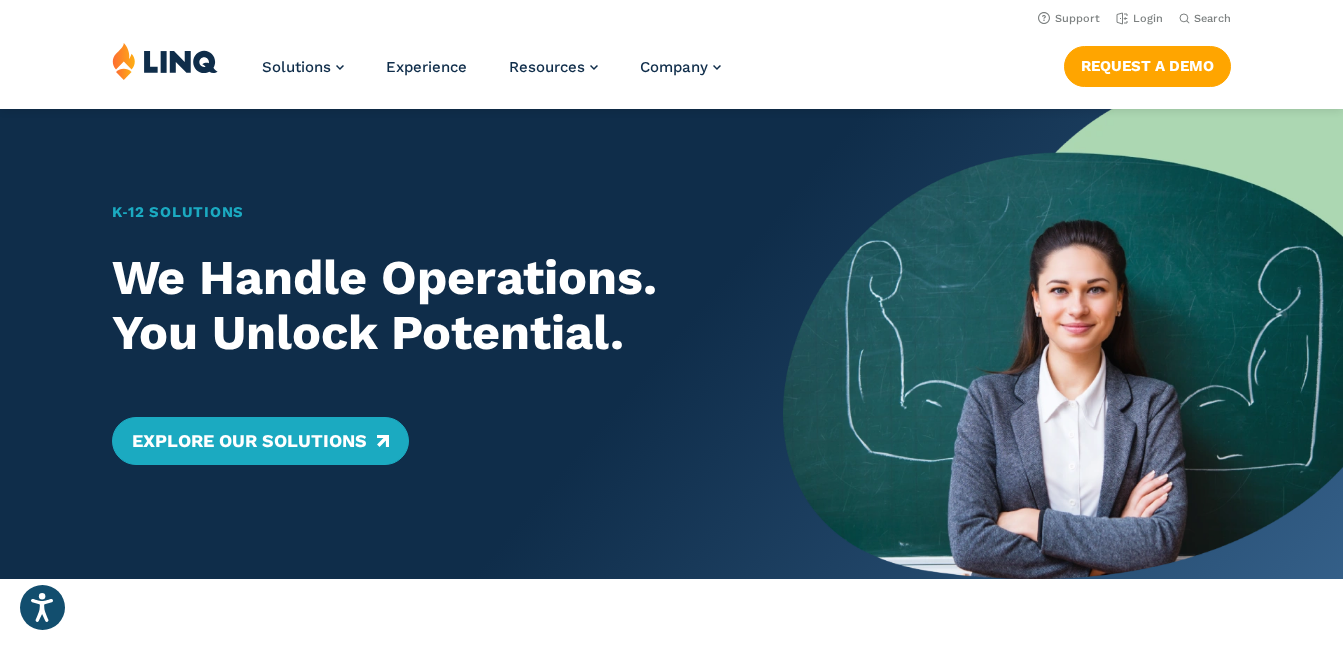 click on "K‑12 Solutions
We Handle Operations. You Unlock Potential.
Explore Our Solutions" at bounding box center (391, 341) 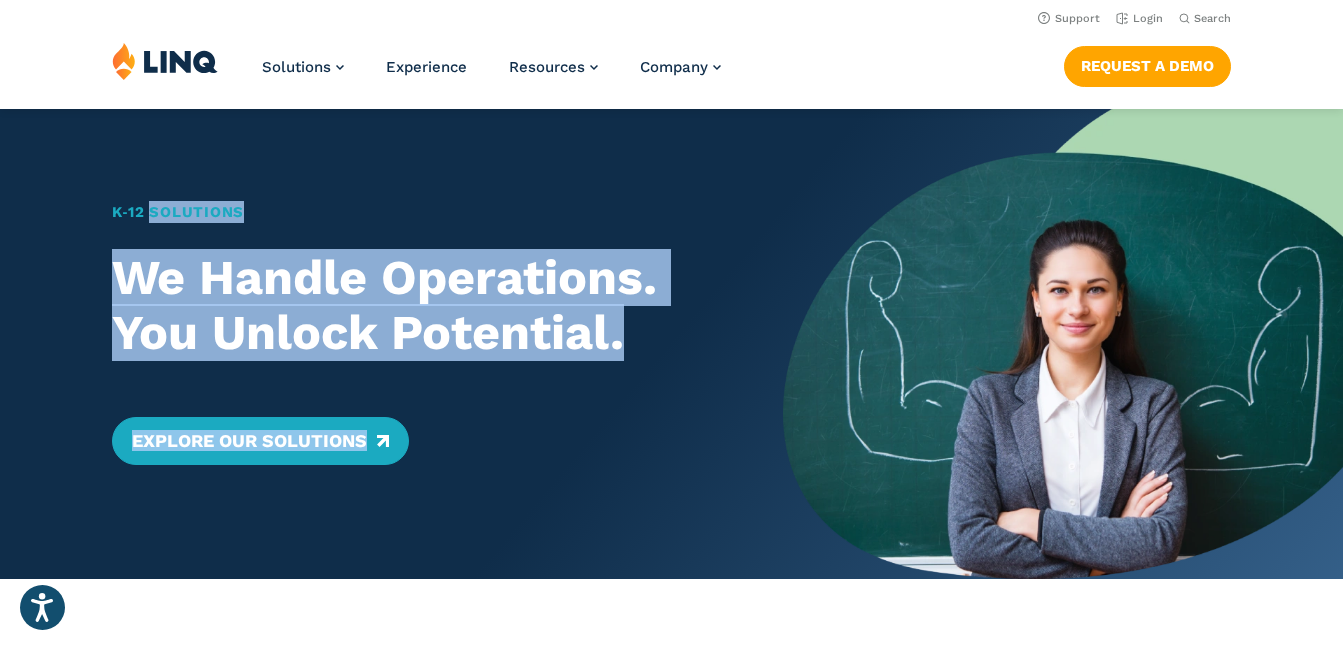 drag, startPoint x: 670, startPoint y: 499, endPoint x: 195, endPoint y: 200, distance: 561.2718 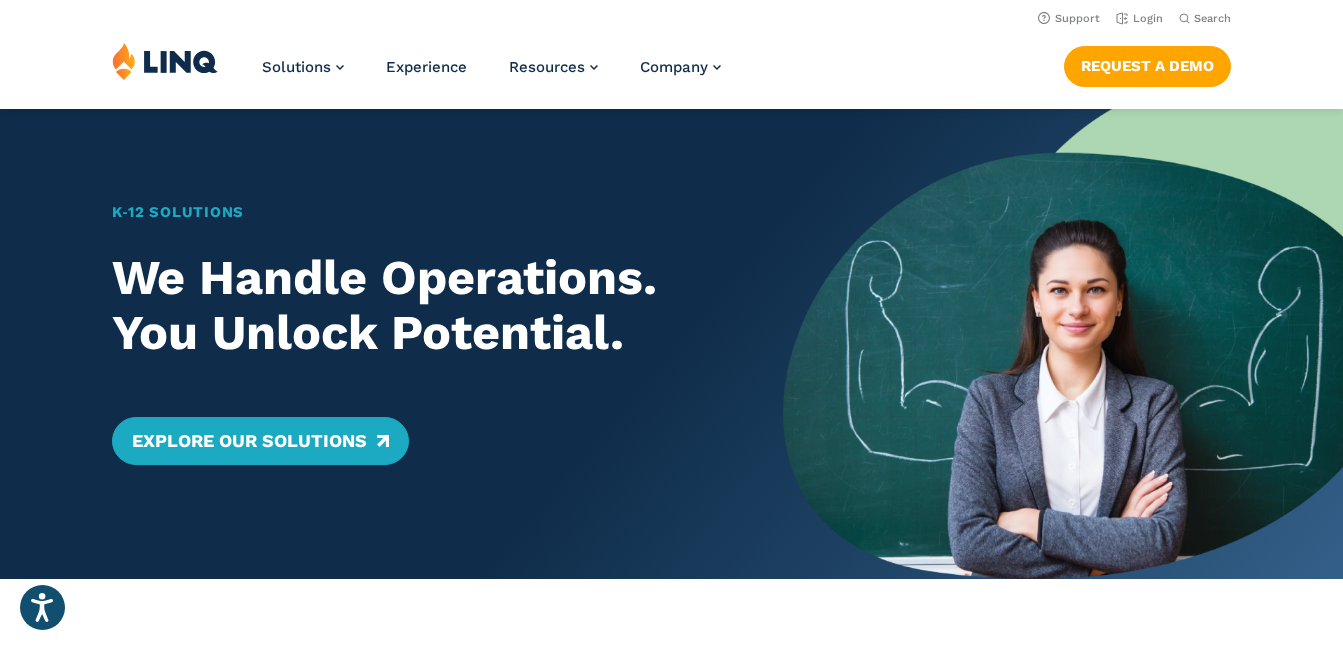 click on "K‑12 Solutions
We Handle Operations. You Unlock Potential.
Explore Our Solutions" at bounding box center (391, 341) 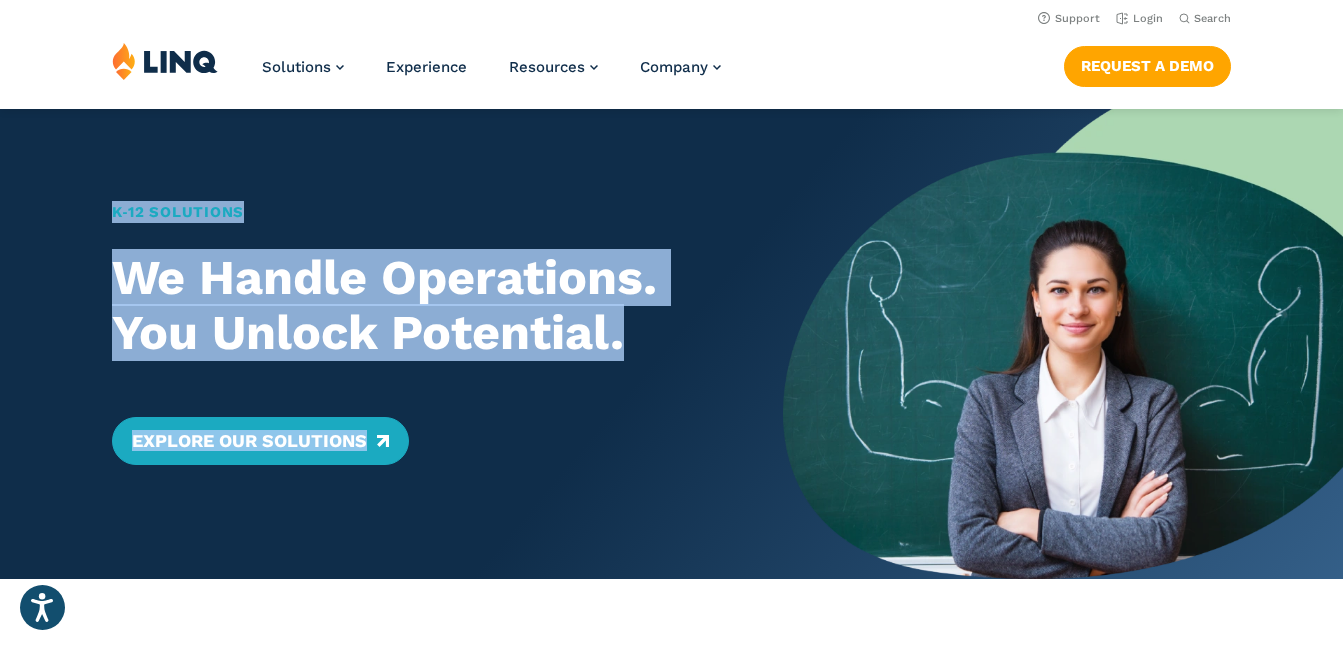 drag, startPoint x: 55, startPoint y: 142, endPoint x: 441, endPoint y: 481, distance: 513.7285 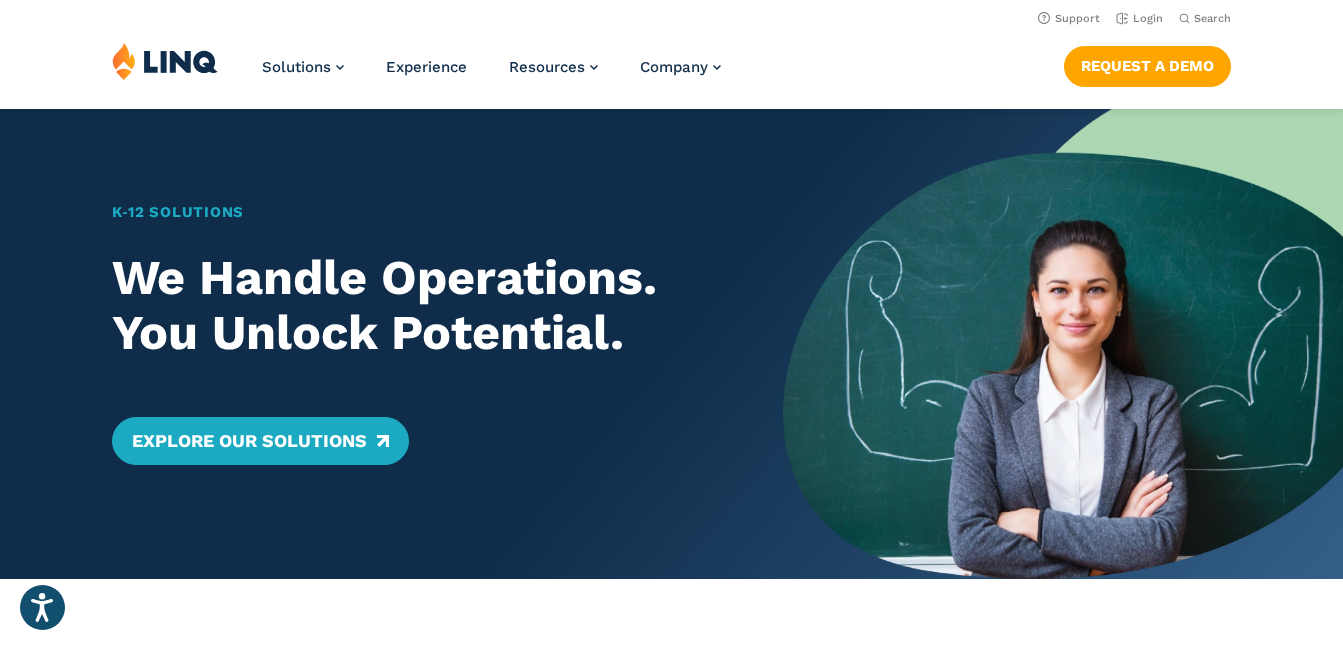 click on "K‑12 Solutions
We Handle Operations. You Unlock Potential.
Explore Our Solutions" at bounding box center [391, 341] 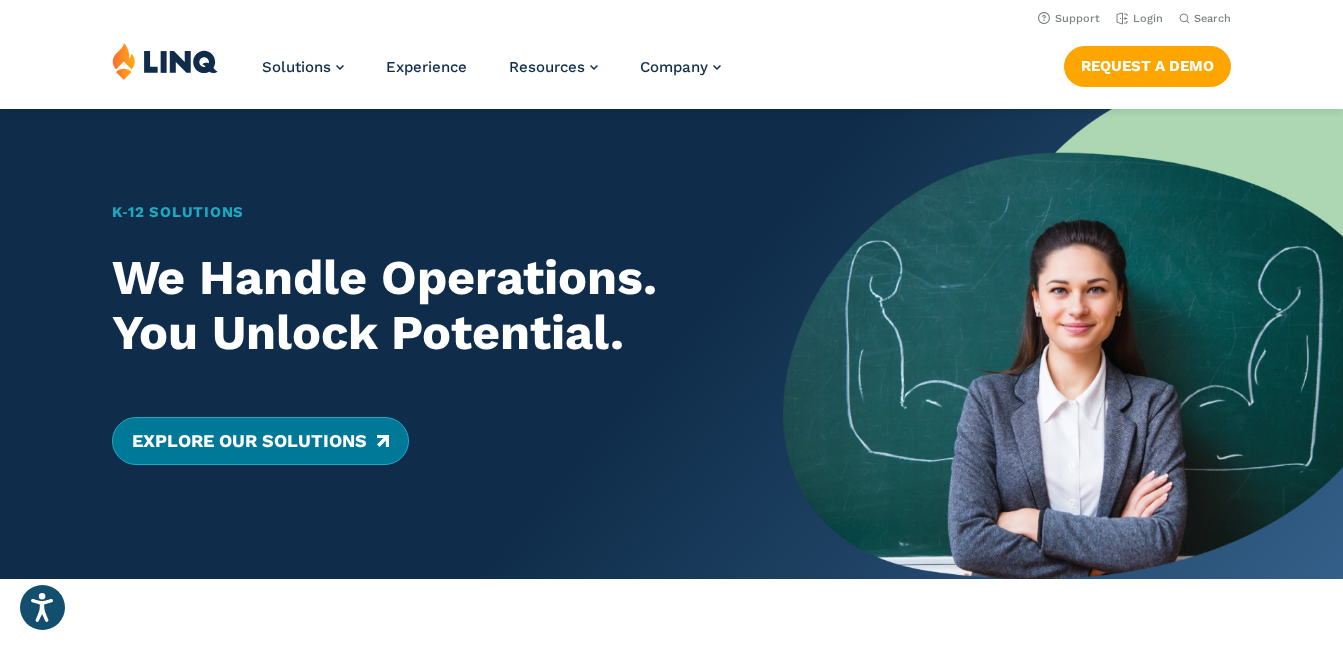 click on "Explore Our Solutions" at bounding box center [260, 441] 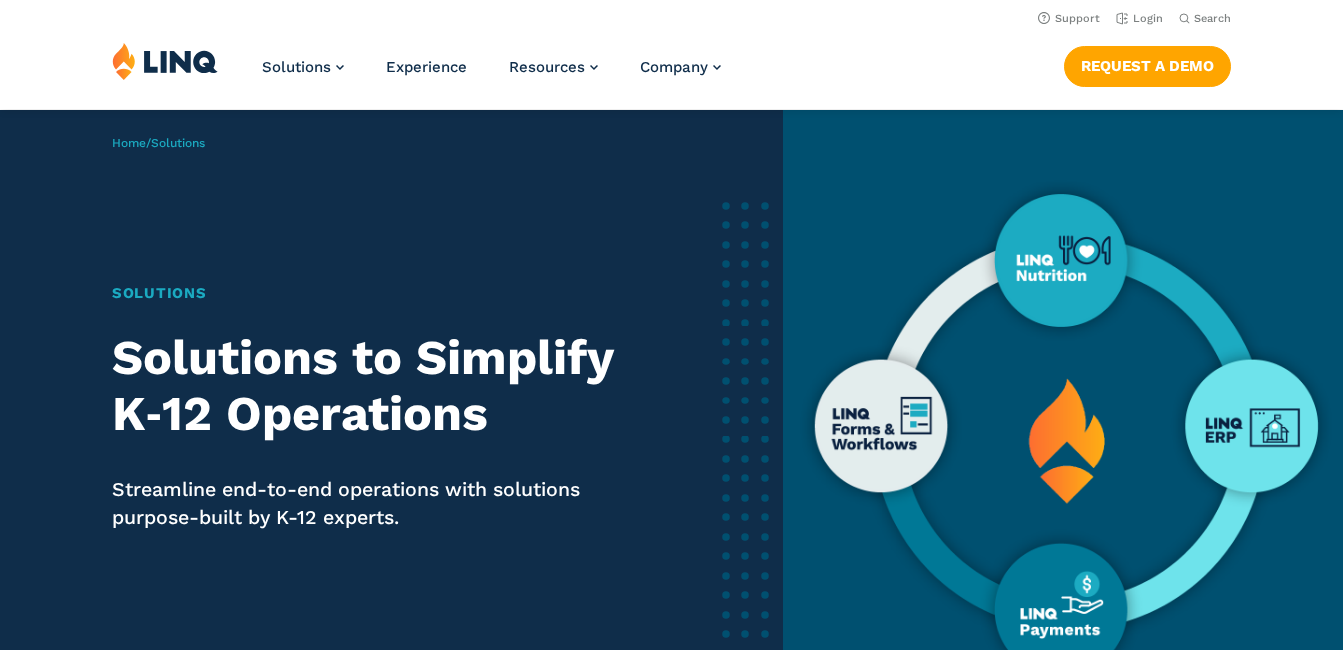 scroll, scrollTop: 0, scrollLeft: 0, axis: both 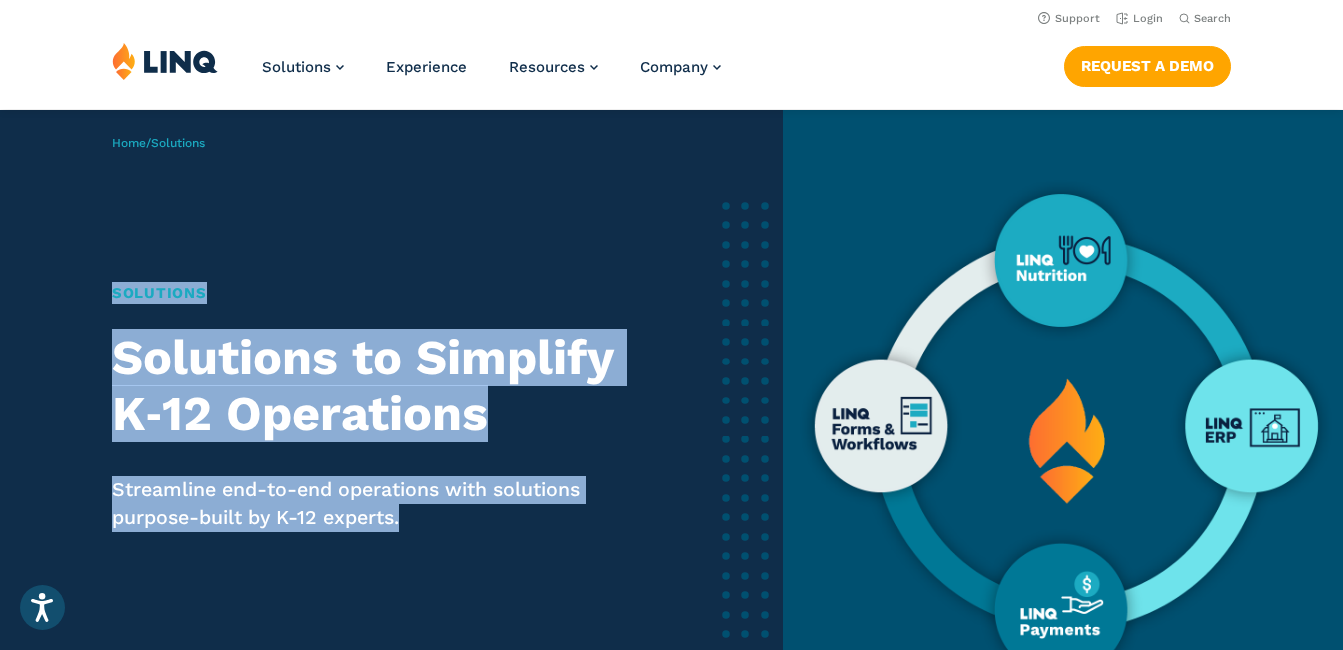 drag, startPoint x: 74, startPoint y: 143, endPoint x: 405, endPoint y: 506, distance: 491.2535 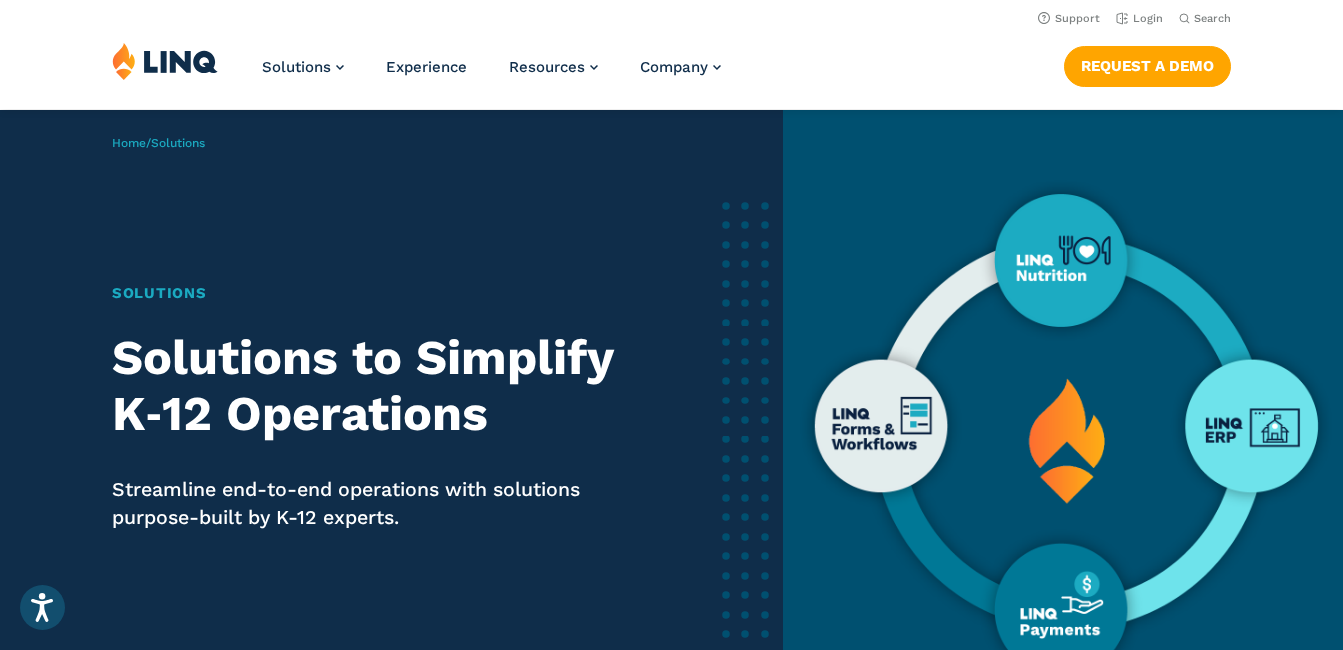 click on "Solutions
Solutions to Simplify K‑12 Operations
Streamline end-to-end operations with solutions purpose-built by K-12 experts." at bounding box center (376, 424) 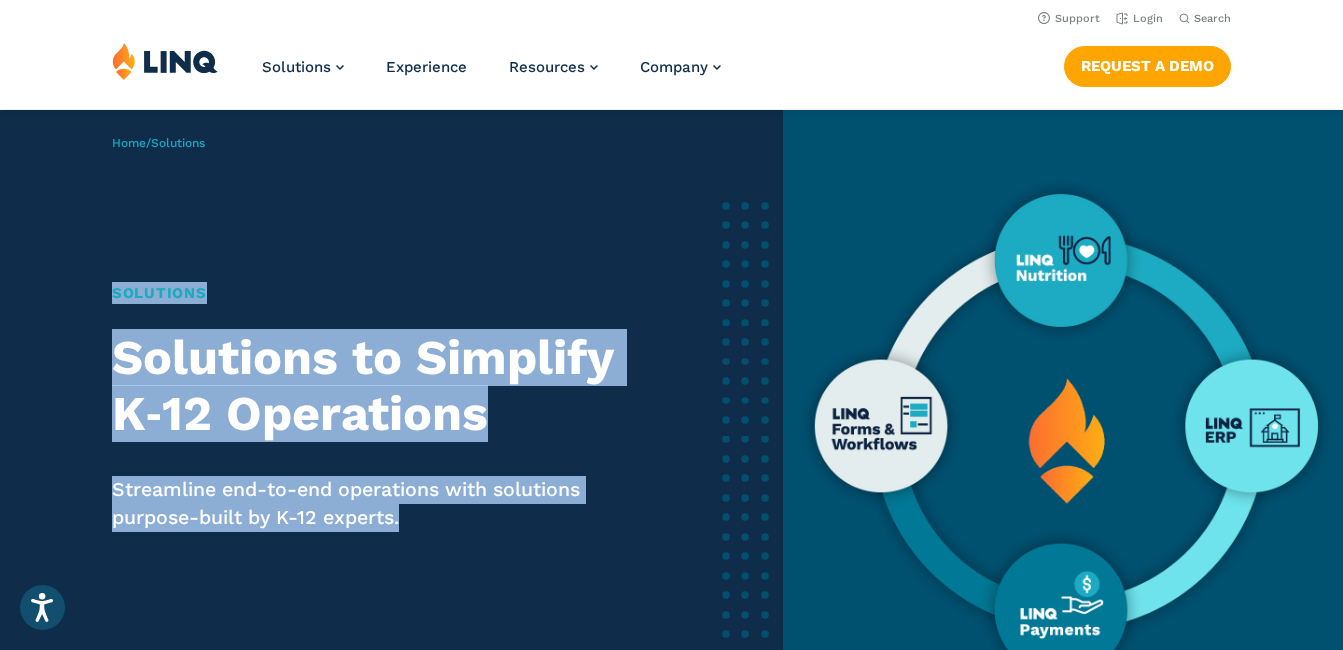 drag, startPoint x: 426, startPoint y: 529, endPoint x: 55, endPoint y: 197, distance: 497.8604 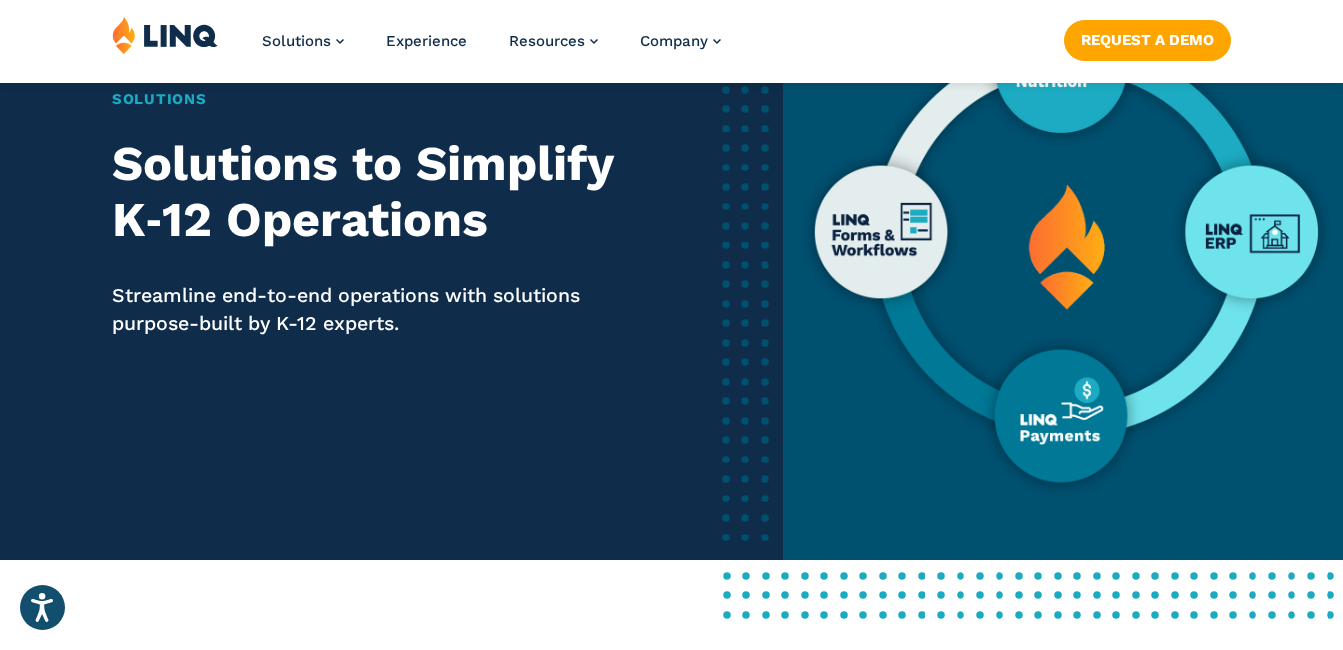 scroll, scrollTop: 200, scrollLeft: 0, axis: vertical 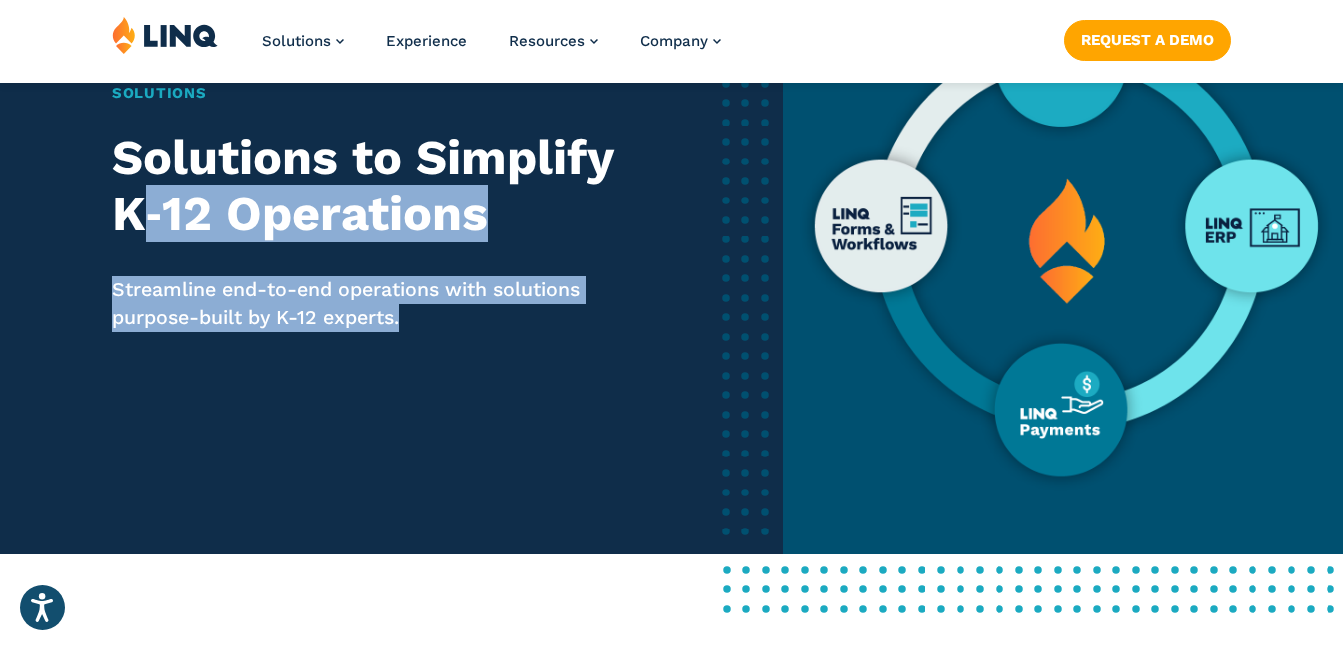 drag, startPoint x: 462, startPoint y: 364, endPoint x: 150, endPoint y: 213, distance: 346.6194 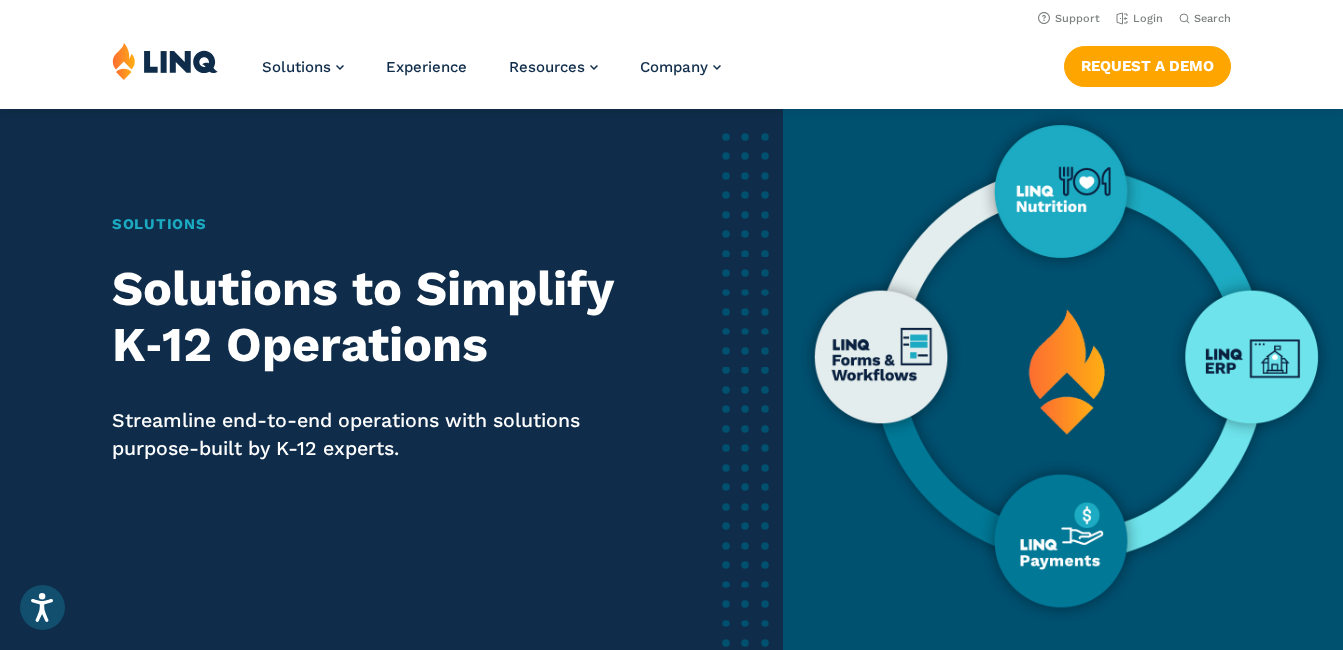 scroll, scrollTop: 27, scrollLeft: 0, axis: vertical 